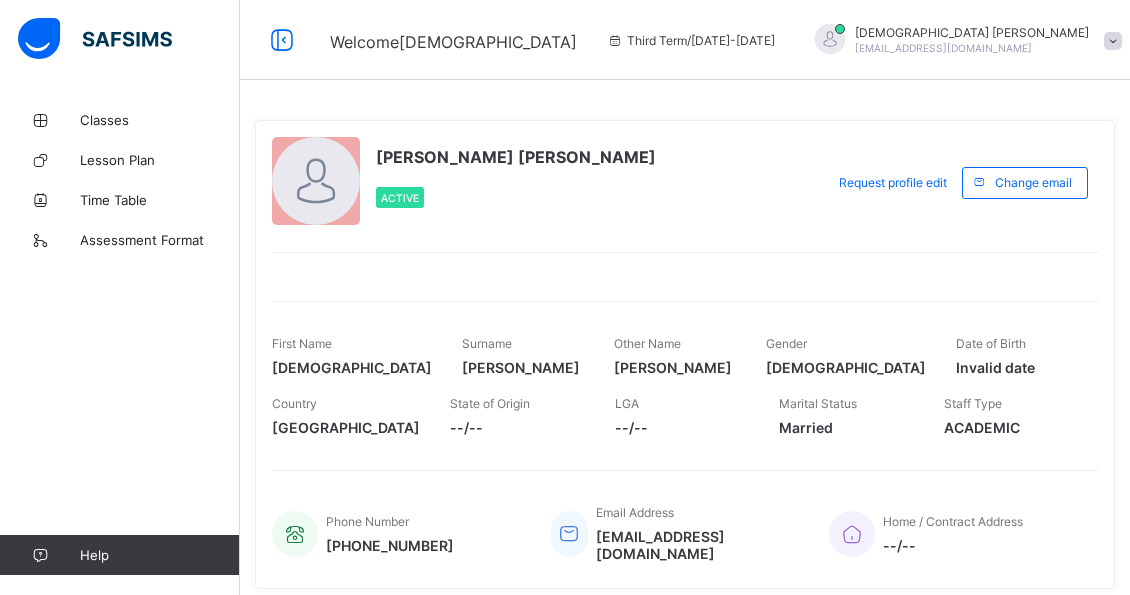 scroll, scrollTop: 0, scrollLeft: 0, axis: both 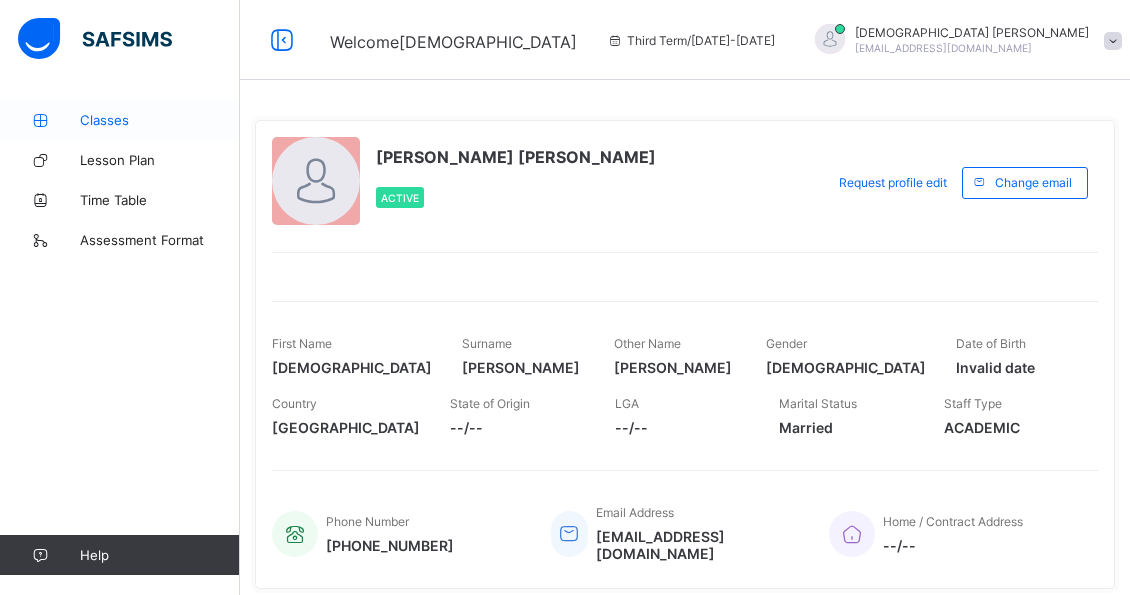 click on "Classes" at bounding box center (160, 120) 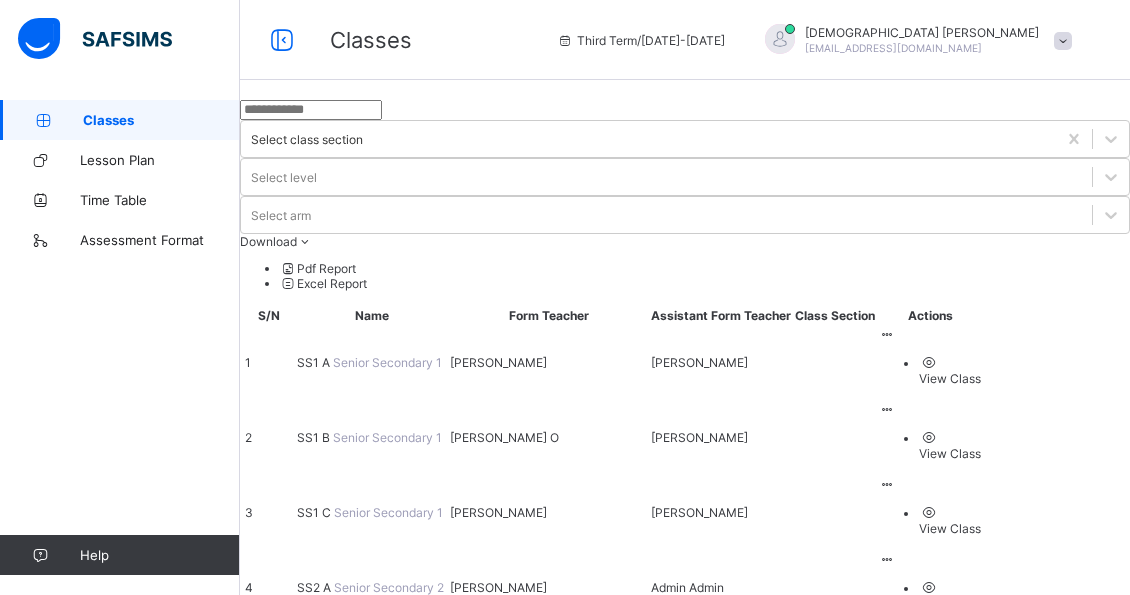 click on "View Class" at bounding box center (950, 453) 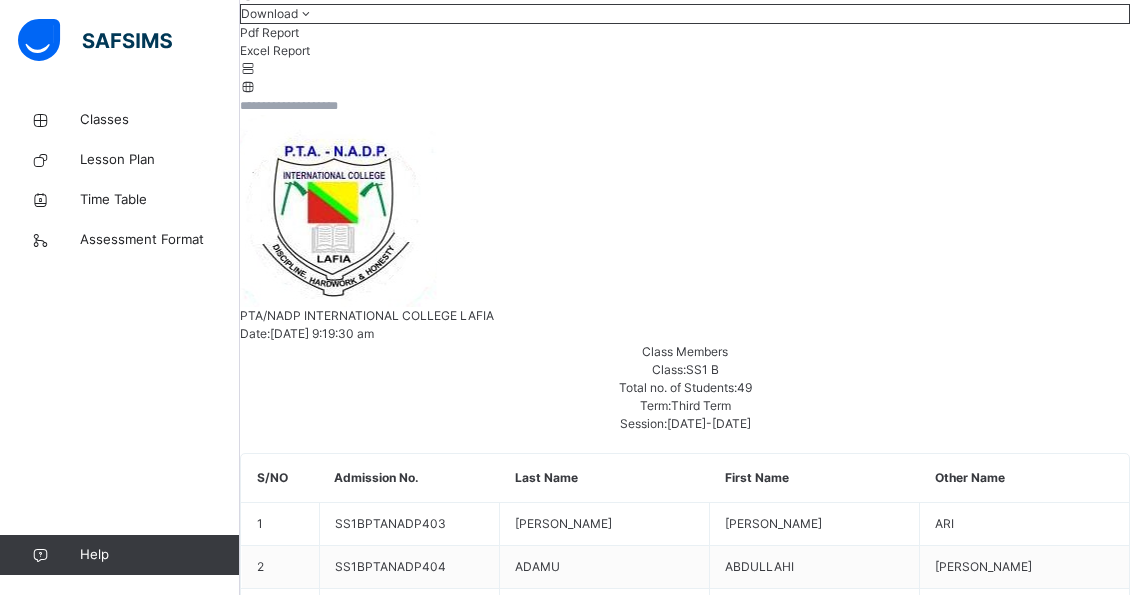 scroll, scrollTop: 296, scrollLeft: 0, axis: vertical 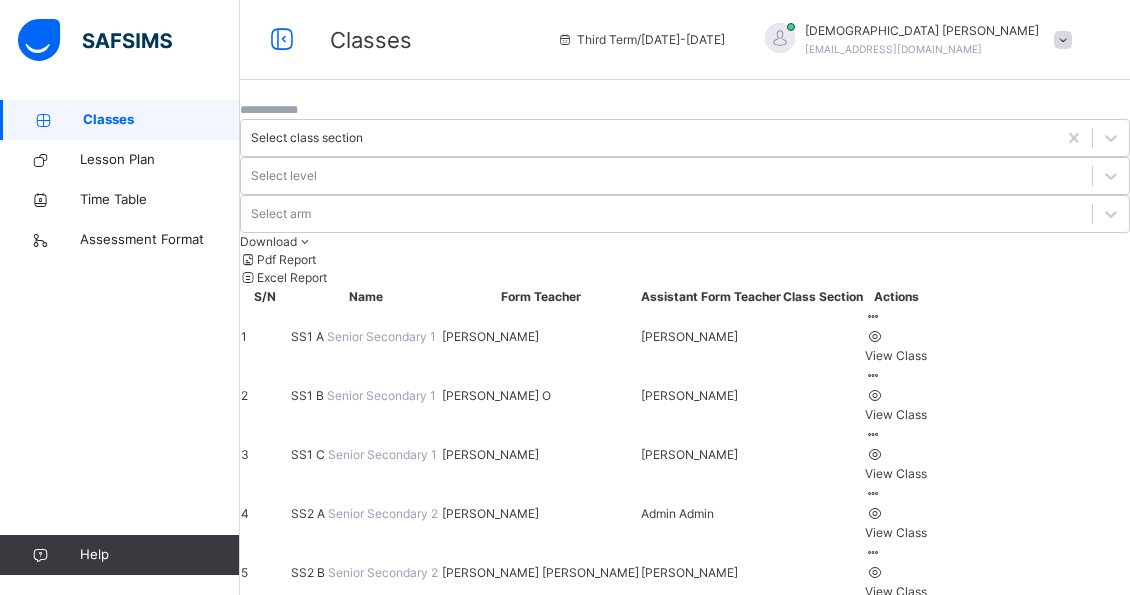 click at bounding box center [873, 375] 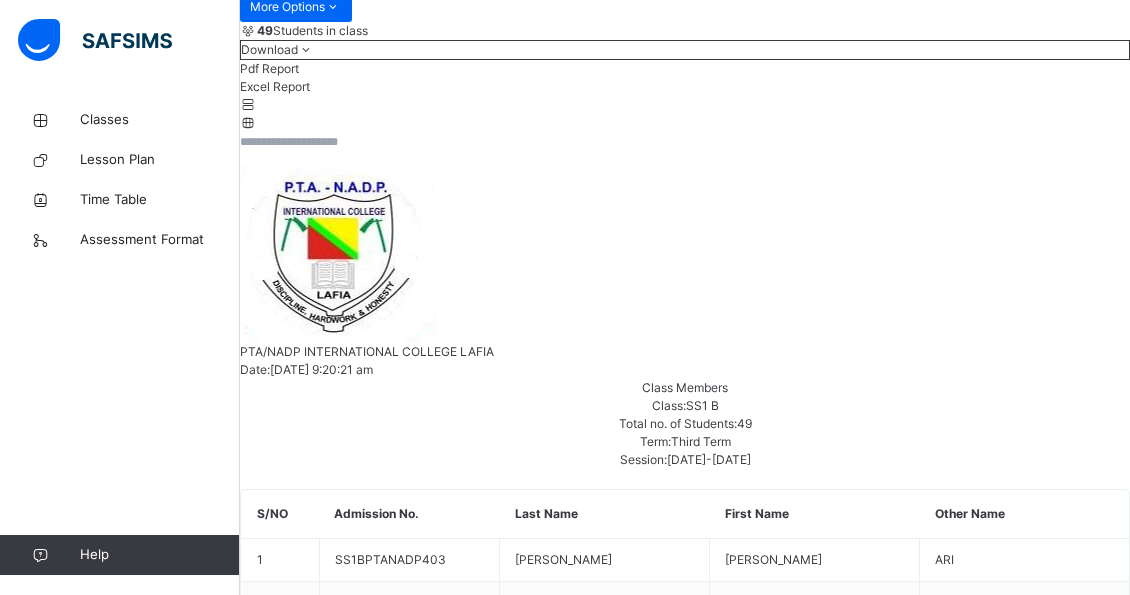 scroll, scrollTop: 260, scrollLeft: 0, axis: vertical 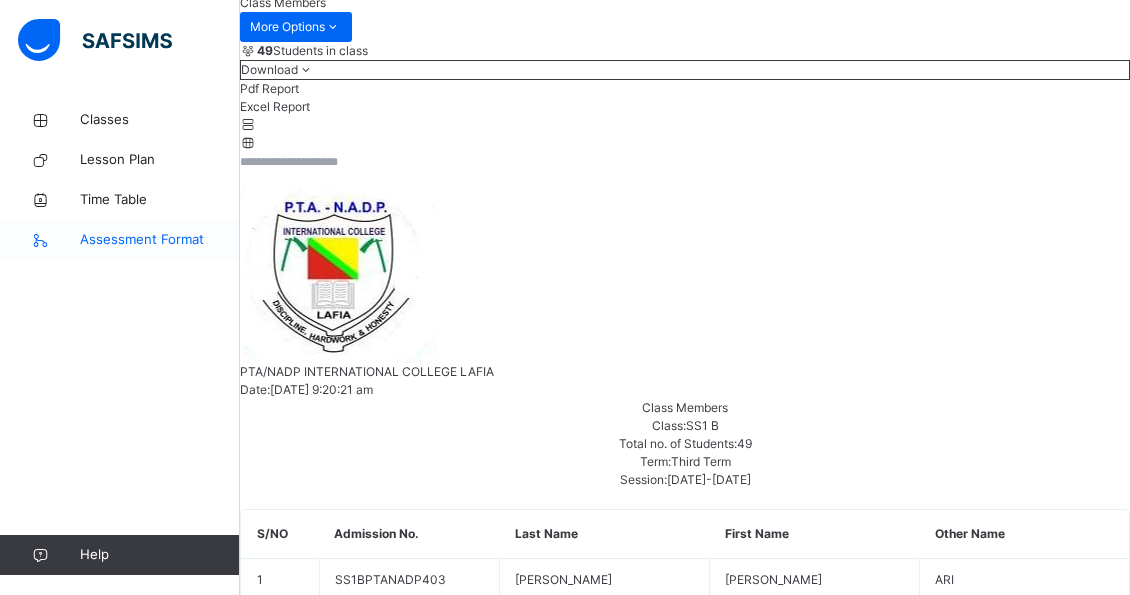 click on "Assessment Format" at bounding box center [160, 240] 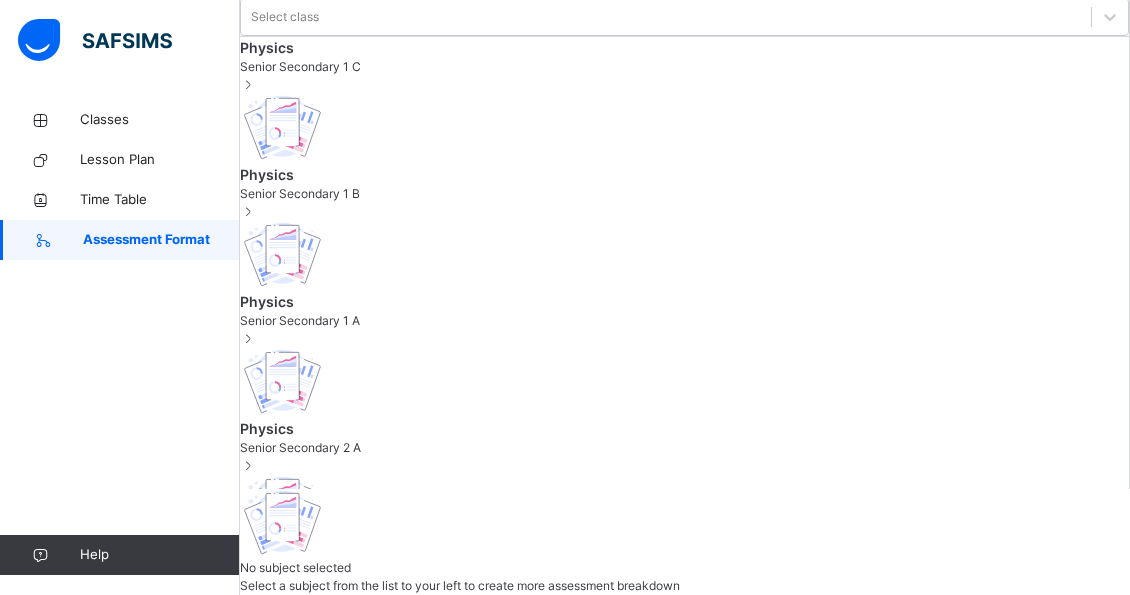 scroll, scrollTop: 0, scrollLeft: 0, axis: both 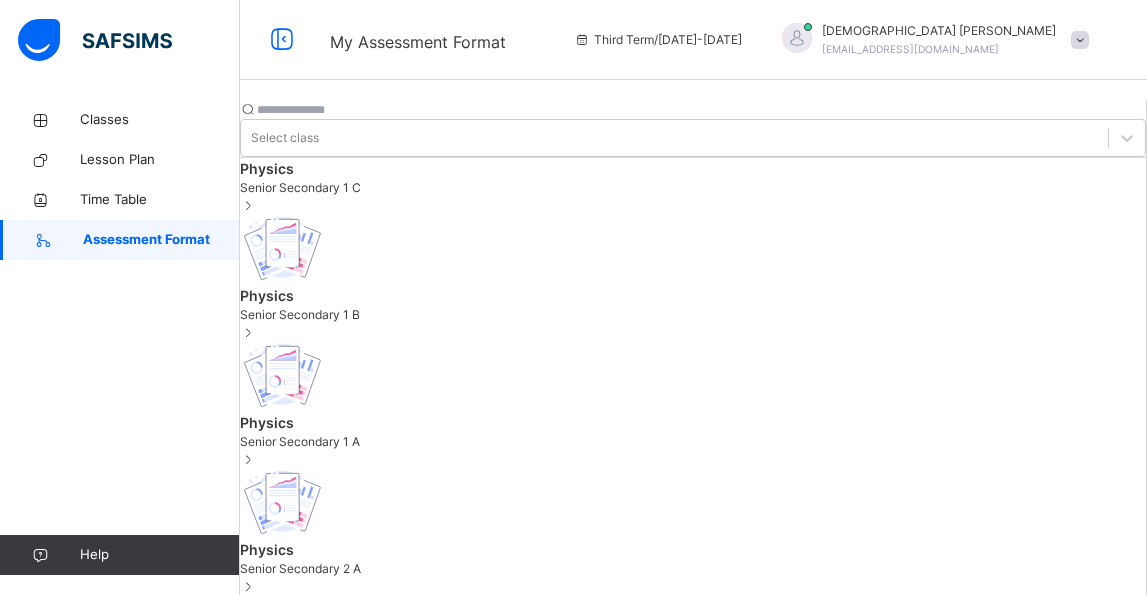 click on "Physics" at bounding box center (693, 295) 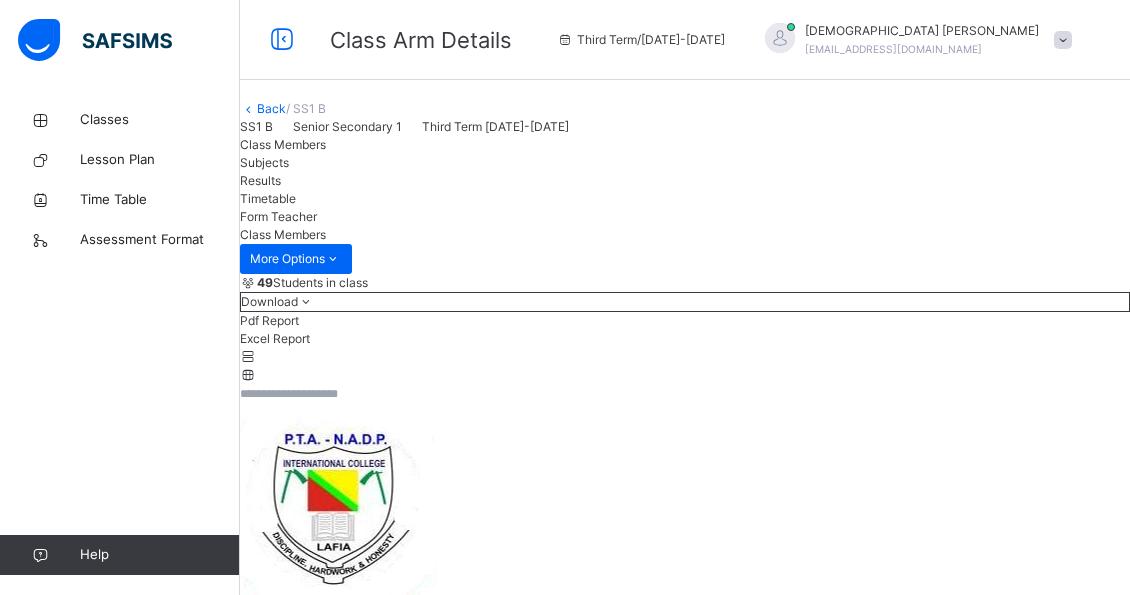 click on "Subjects" at bounding box center (264, 162) 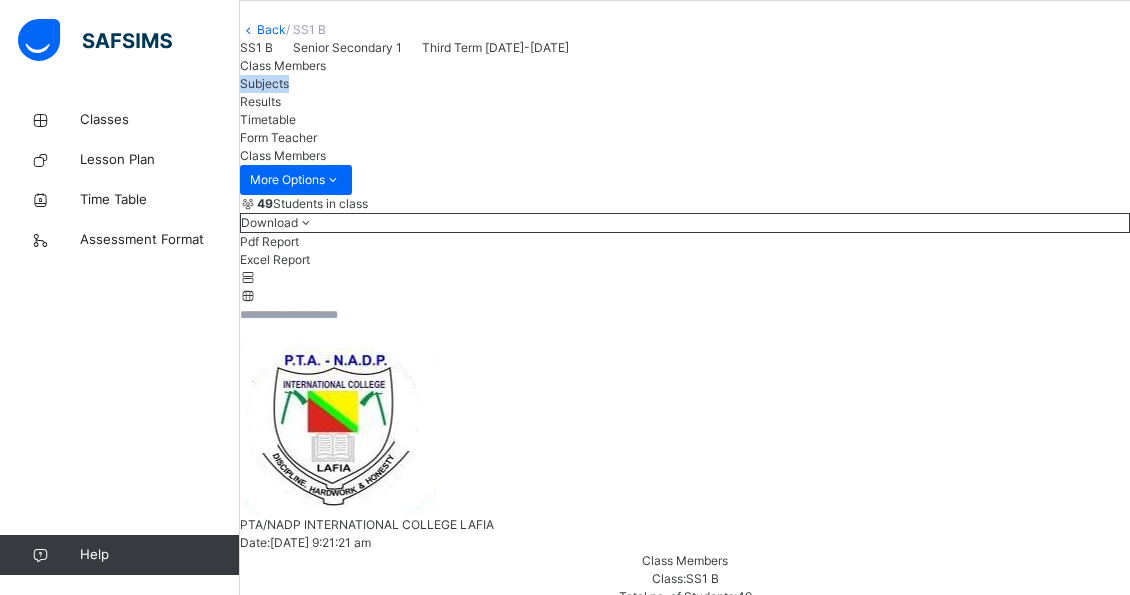 scroll, scrollTop: 80, scrollLeft: 0, axis: vertical 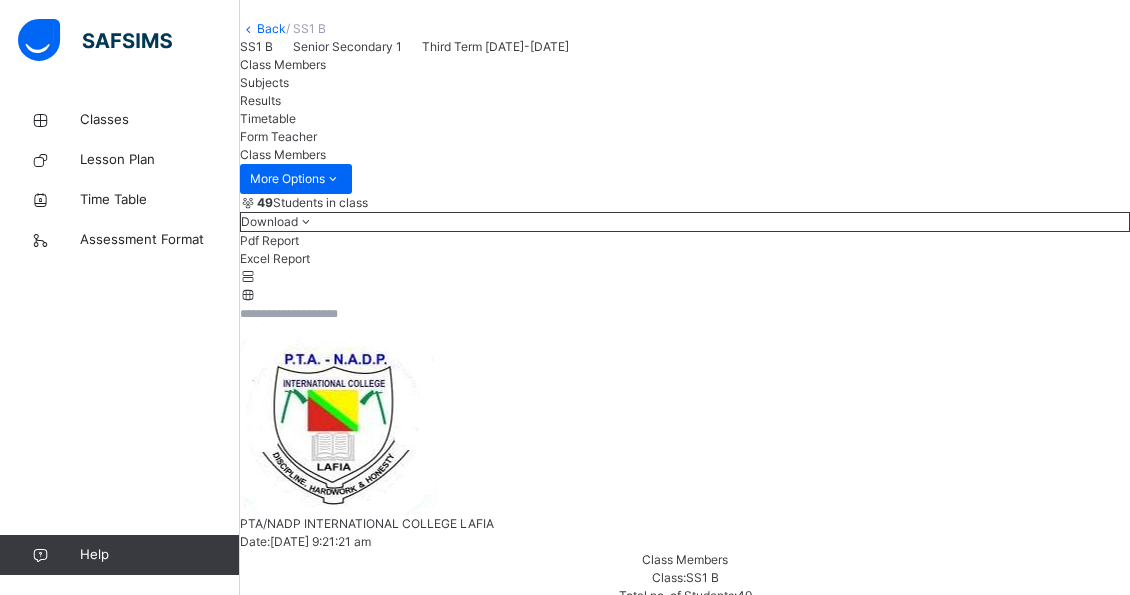 click on "49  Students in class Download Pdf Report Excel Report PTA/NADP INTERNATIONAL COLLEGE LAFIA Date: [DATE] 9:21:21 am Class Members Class:  SS1 B Total no. of Students:  49 Term:  Third Term Session:  [DATE]-[DATE] S/NO Admission No. Last Name First Name Other Name 1 SS1BPTANADP403 [PERSON_NAME] 2 SS1BPTANADP404 [PERSON_NAME] 3 SS1BPTANADP425 QUEENMIRABEL [PERSON_NAME] 4 SS1BPTANADP426 [PERSON_NAME] OMBAMAS 5 SS1BPTANADP448 [PERSON_NAME] BLESSING 6 SS1BPTANADP405 [PERSON_NAME]  7 SS1BPTANADP406 [PERSON_NAME] 8 SS1BPTANADP428 [PERSON_NAME] 9 SS1BPTANADP427 [PERSON_NAME] 10 SS1BPTANADP429 ASHEDZI [PERSON_NAME] 11 SS1BPTANADP407 [PERSON_NAME] 12 SS1BPTANADP424 TARDOO ANYA ELIJAH 13 SS1BPTANADP431 [PERSON_NAME] 14 SS1BPTANADP408 LAMINU AWWALU BUKAR 15 SS1BPTANADP410 [PERSON_NAME] NURAAYN 16 SS1BPTANADP409 DESTINY BITRUS 17 SS1BPTANADP432 [PERSON_NAME] CHINECHEREM 18 SS1BPTANADP422 NGBEDE [PERSON_NAME] GOODLUCK 19 SS1BPTANADP411 [PERSON_NAME]" at bounding box center (685, 3036) 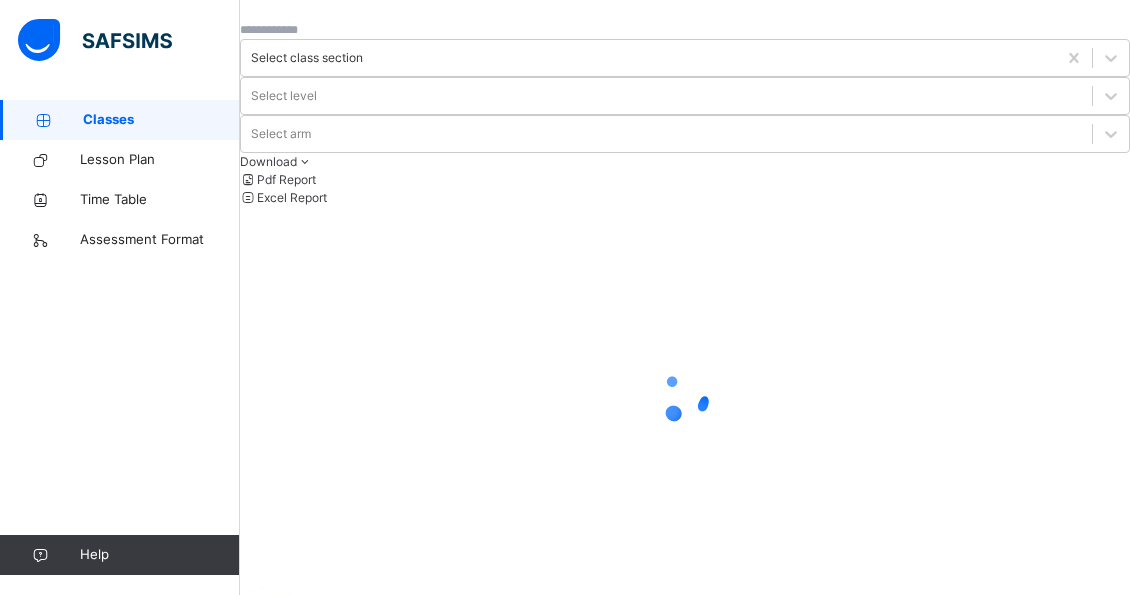 scroll, scrollTop: 0, scrollLeft: 0, axis: both 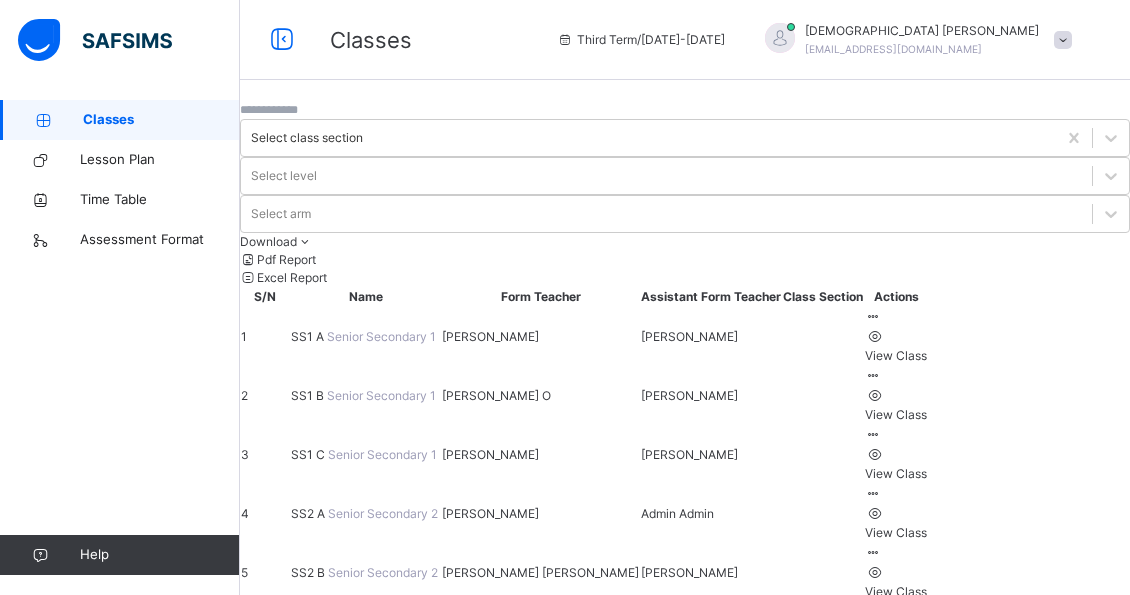 click at bounding box center [873, 493] 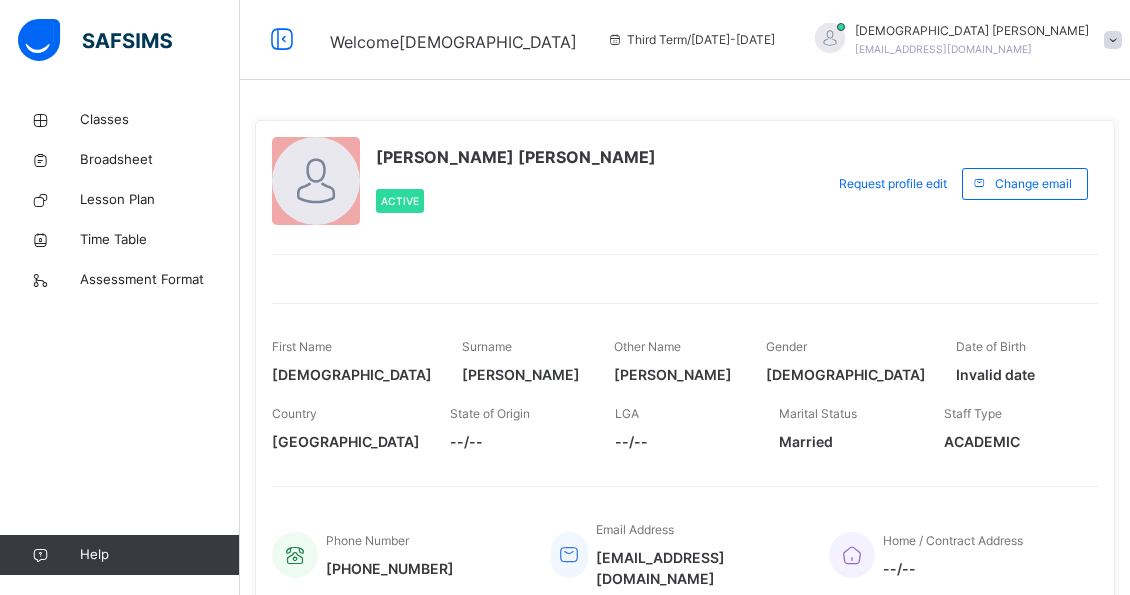 click at bounding box center (1113, 40) 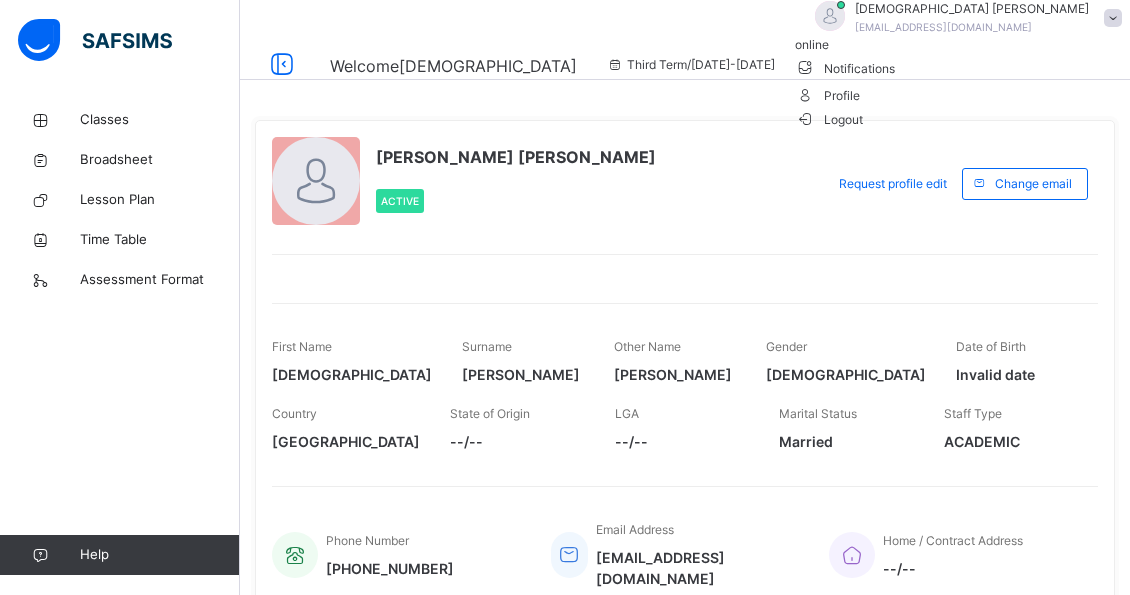 click on "Logout" at bounding box center (829, 119) 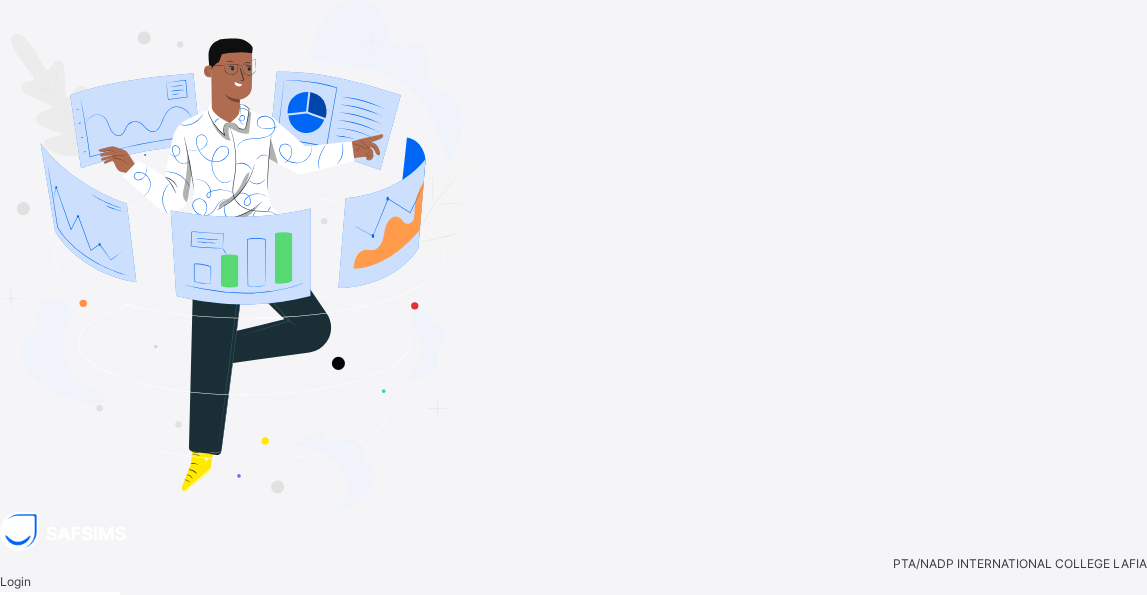 click at bounding box center (60, 601) 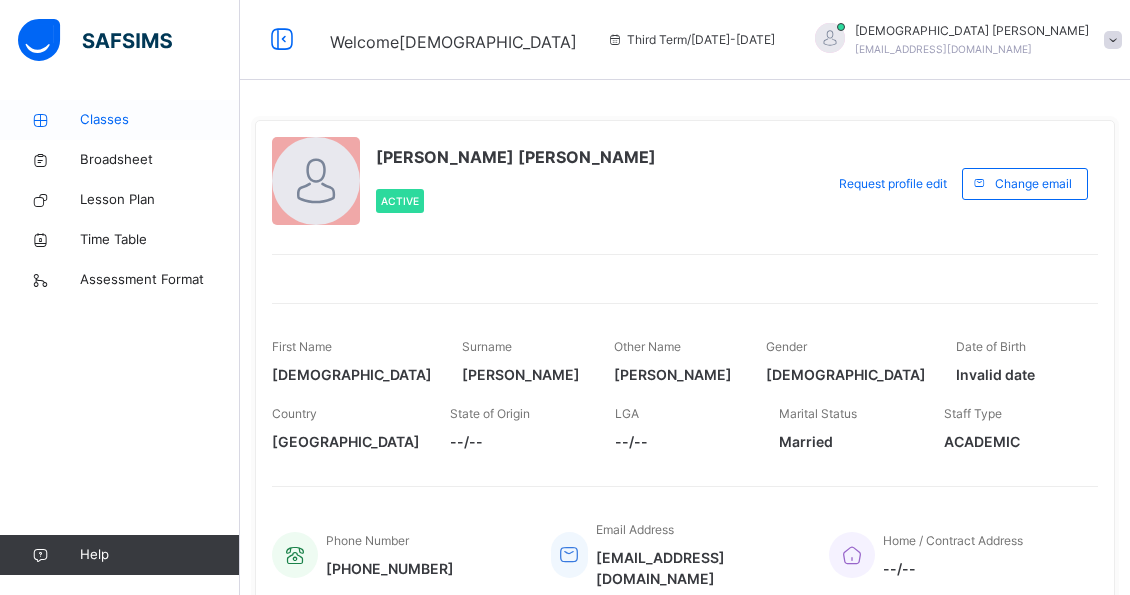 click on "Classes" at bounding box center (160, 120) 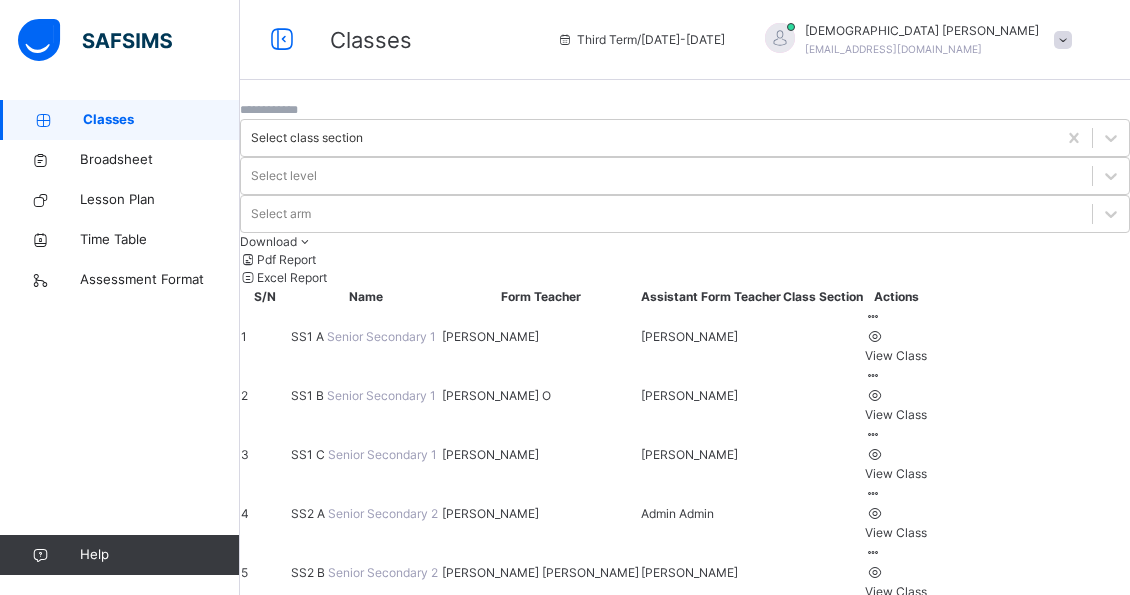 click on "View Class" at bounding box center (896, 533) 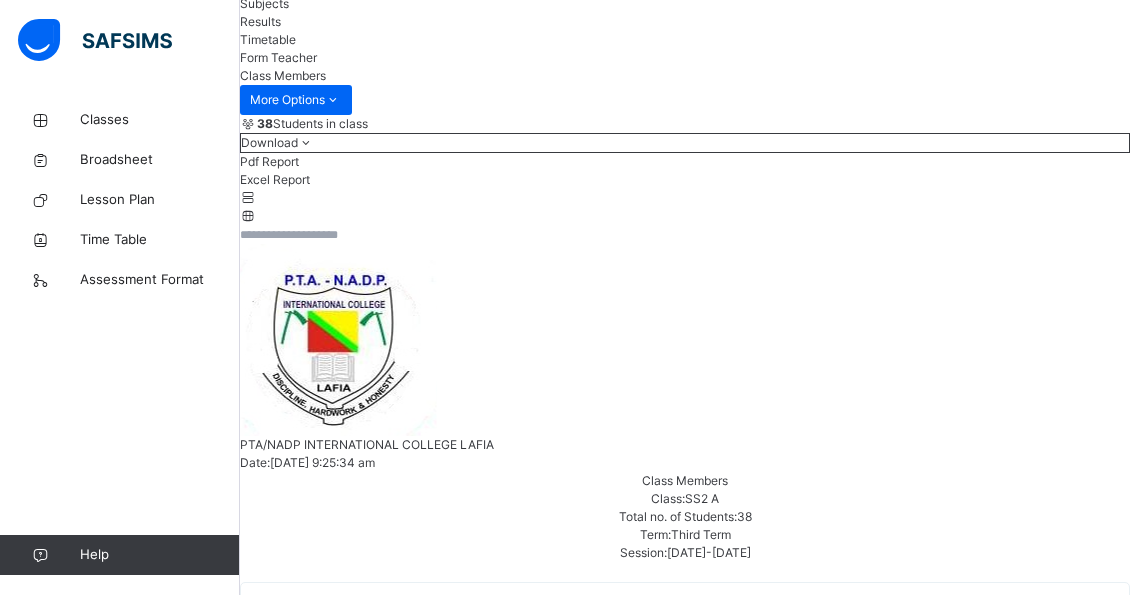scroll, scrollTop: 112, scrollLeft: 0, axis: vertical 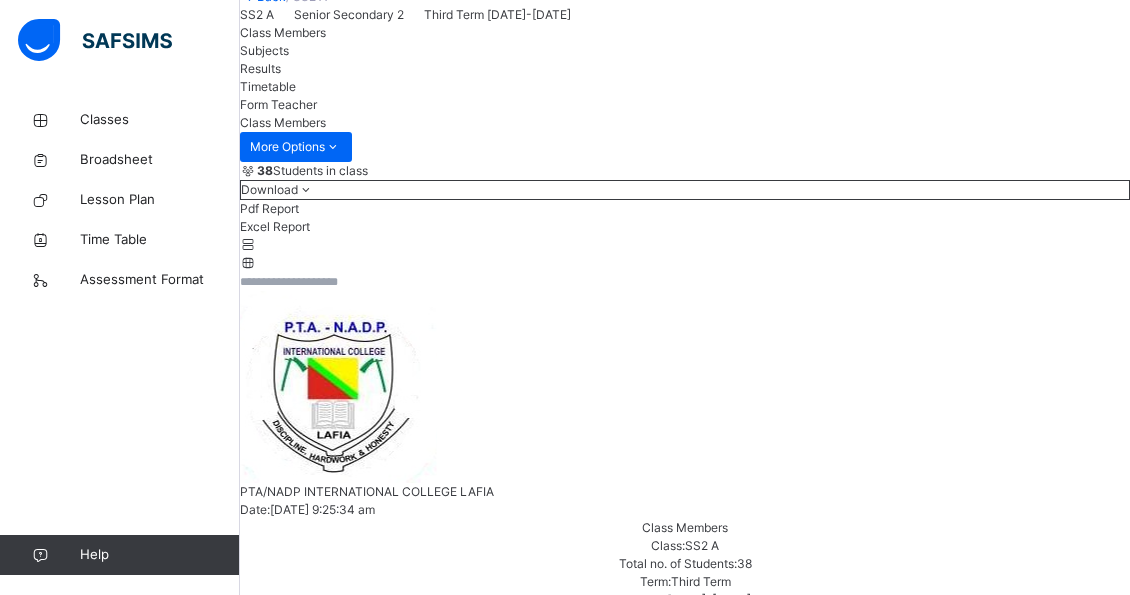 click on "Subjects" at bounding box center (264, 50) 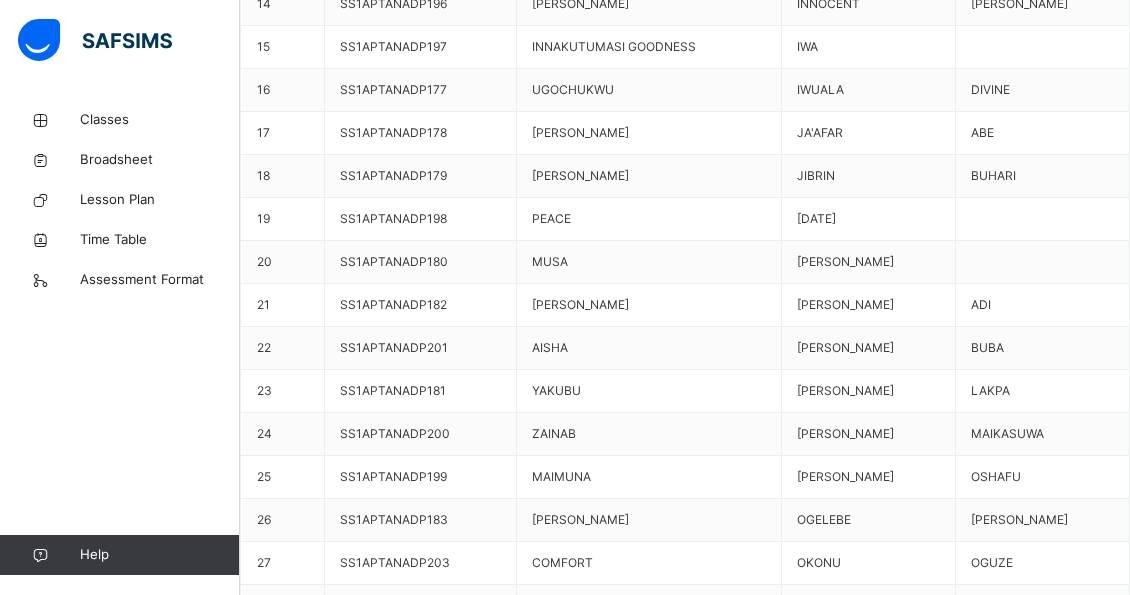 scroll, scrollTop: 1389, scrollLeft: 0, axis: vertical 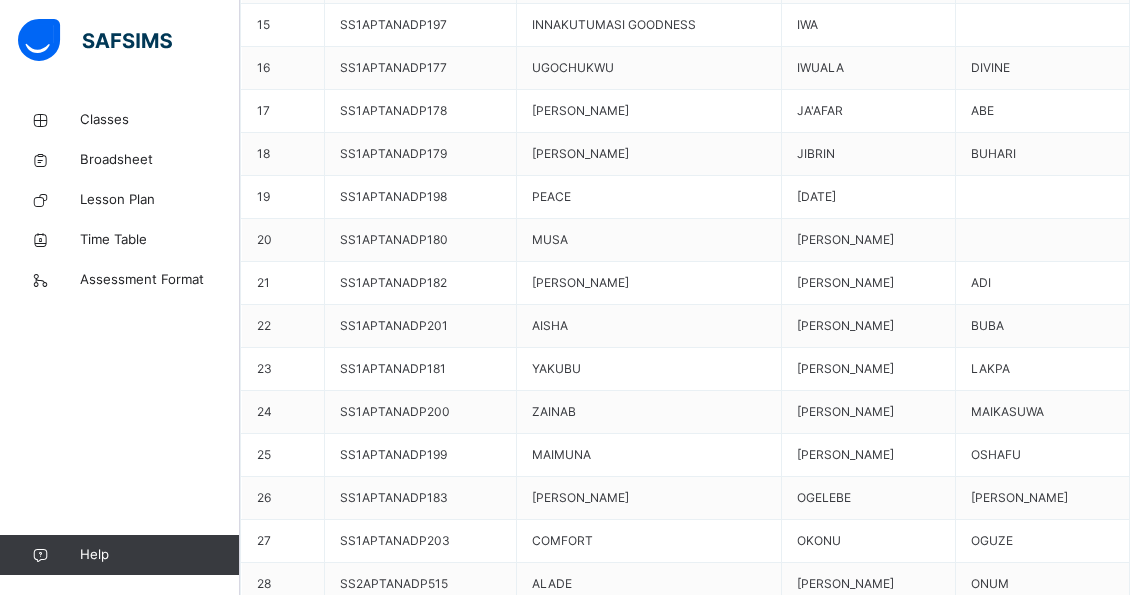 click on "Assess Students" at bounding box center [1089, 4500] 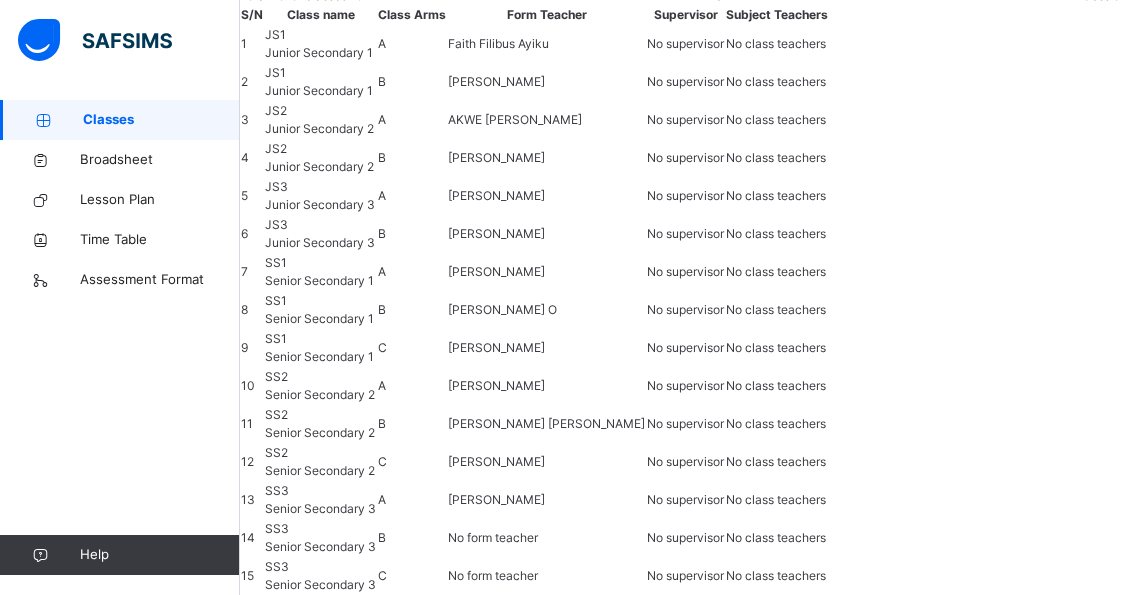 scroll, scrollTop: 0, scrollLeft: 0, axis: both 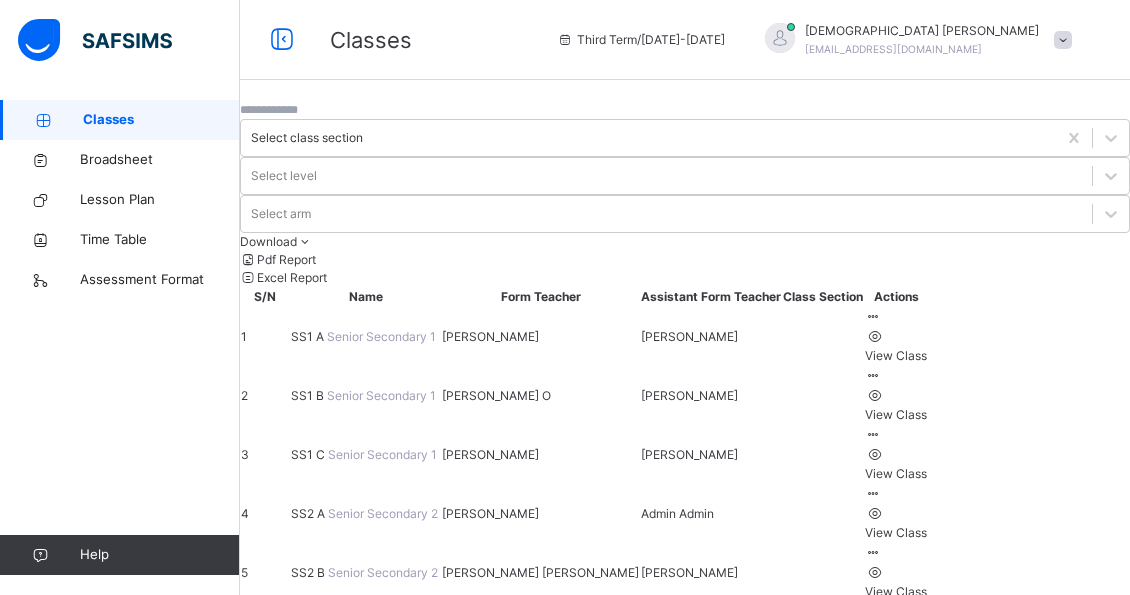 click on "View Class" at bounding box center (896, 592) 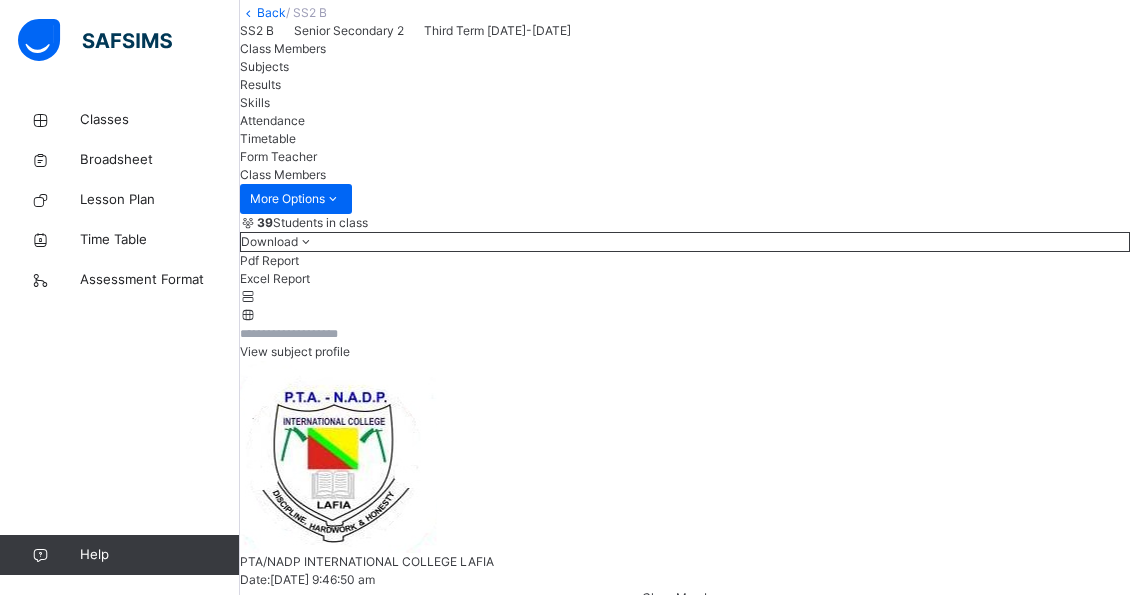 scroll, scrollTop: 36, scrollLeft: 0, axis: vertical 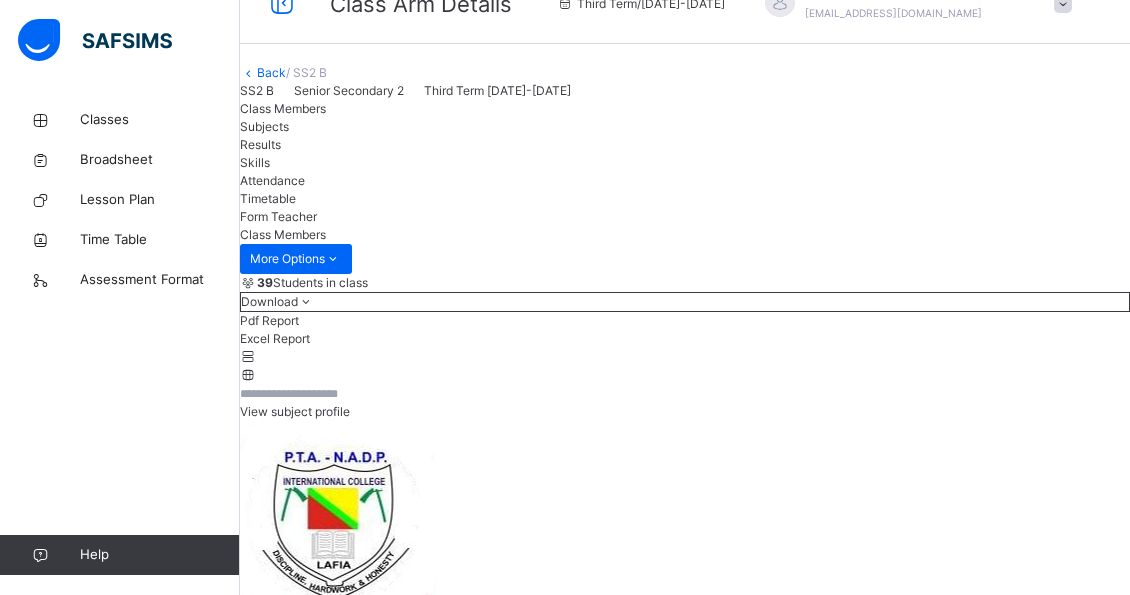 click on "Subjects" at bounding box center [264, 126] 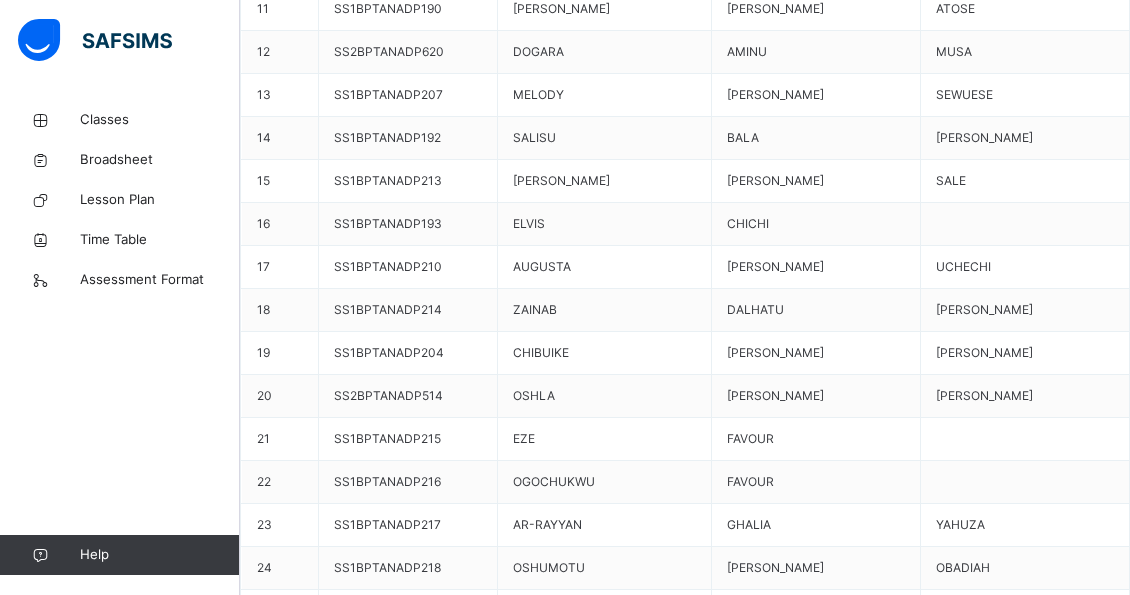 scroll, scrollTop: 1302, scrollLeft: 0, axis: vertical 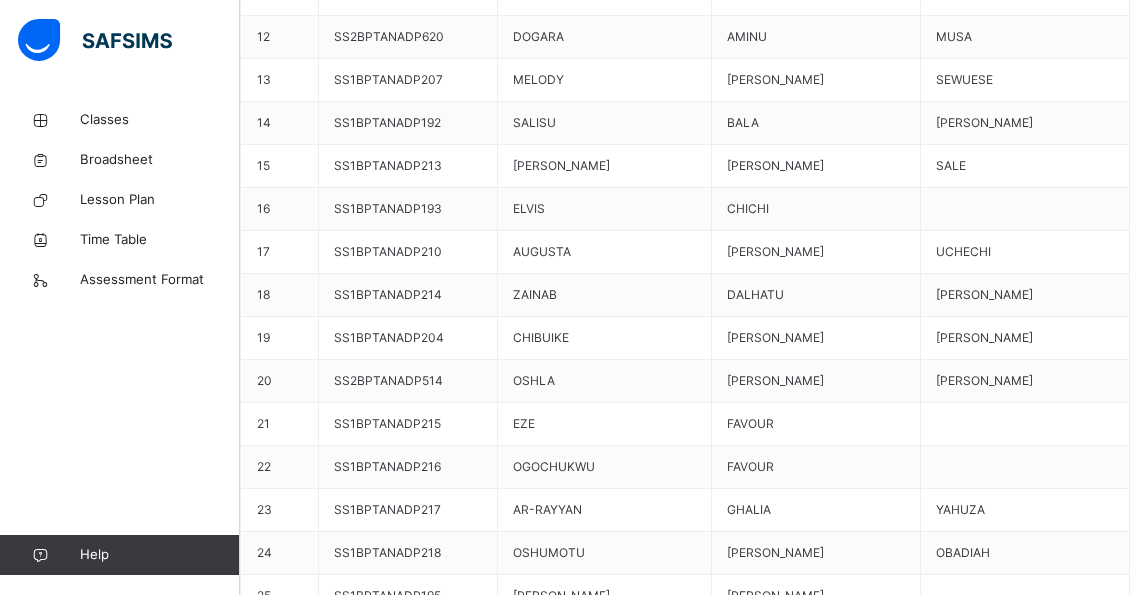 click on "Assess Students" at bounding box center (1068, 4717) 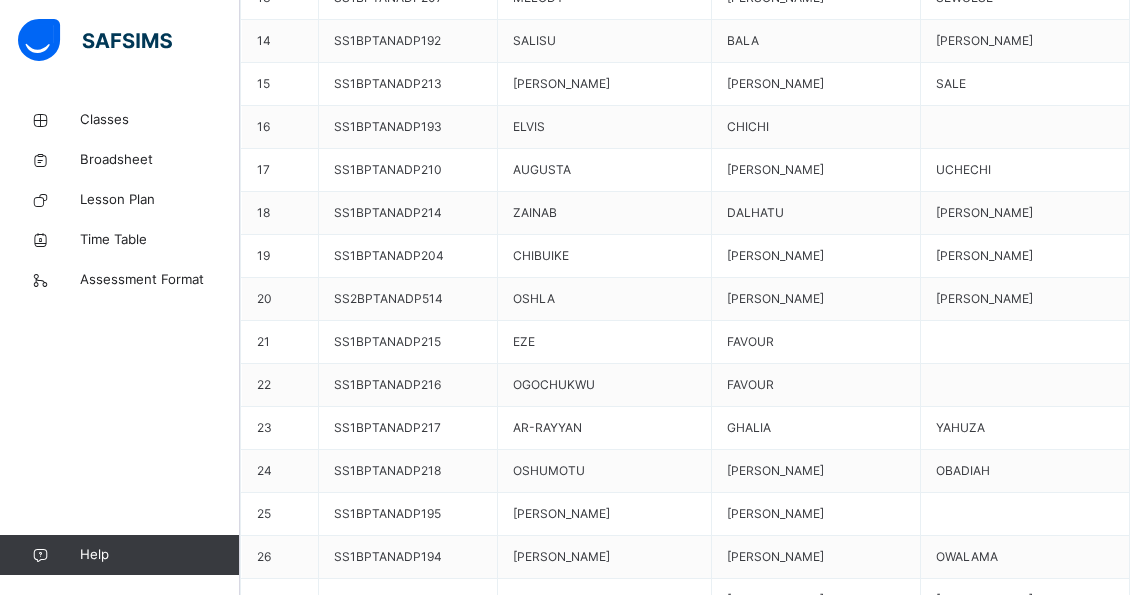scroll, scrollTop: 1420, scrollLeft: 0, axis: vertical 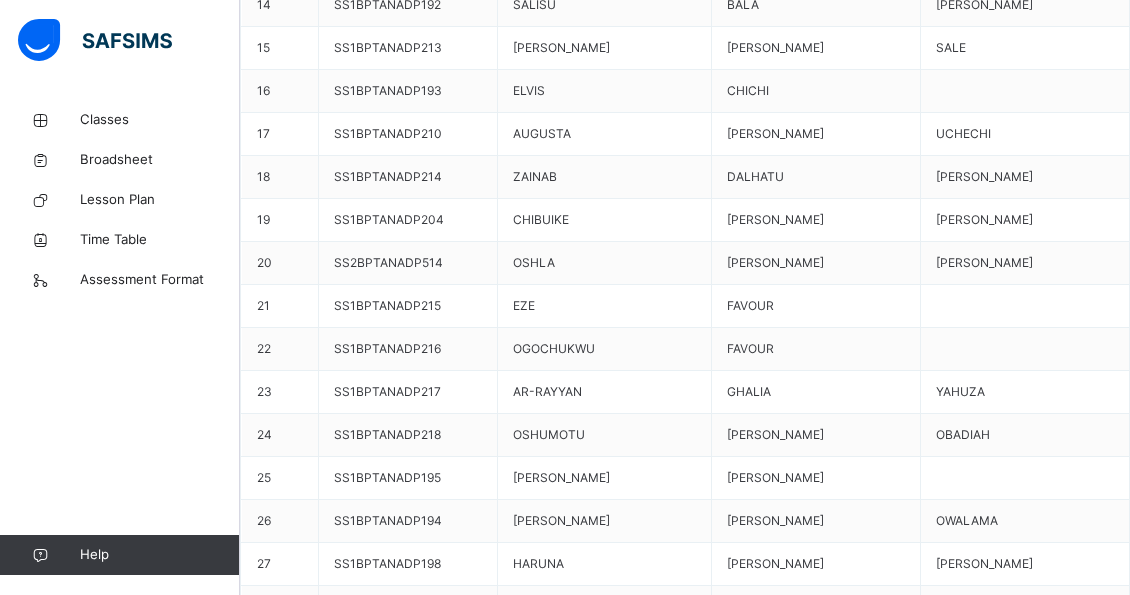 click at bounding box center (692, 5626) 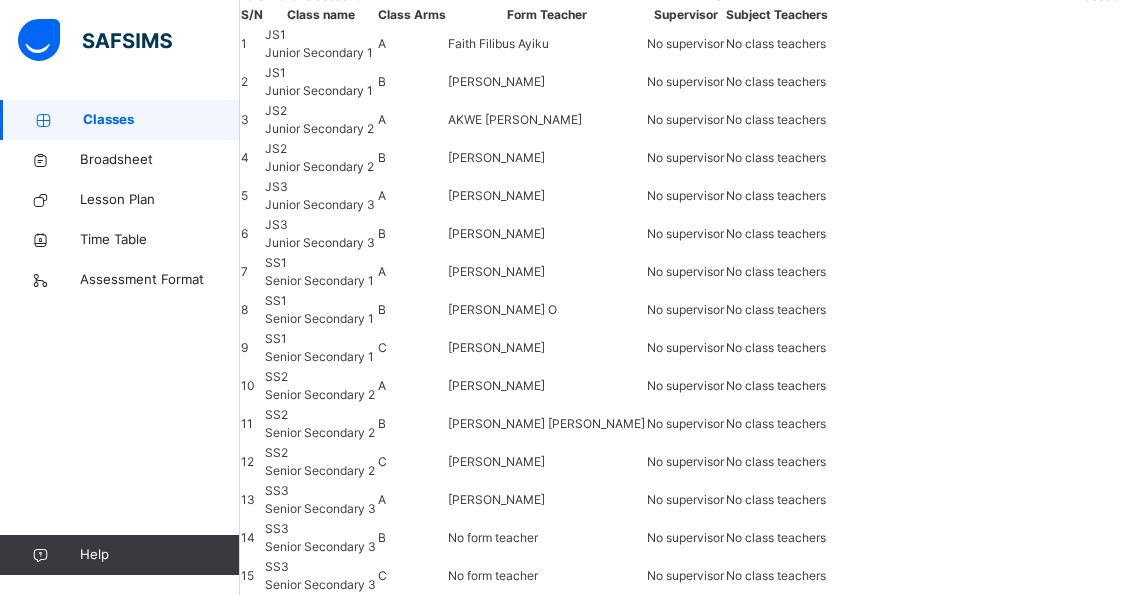 scroll, scrollTop: 0, scrollLeft: 0, axis: both 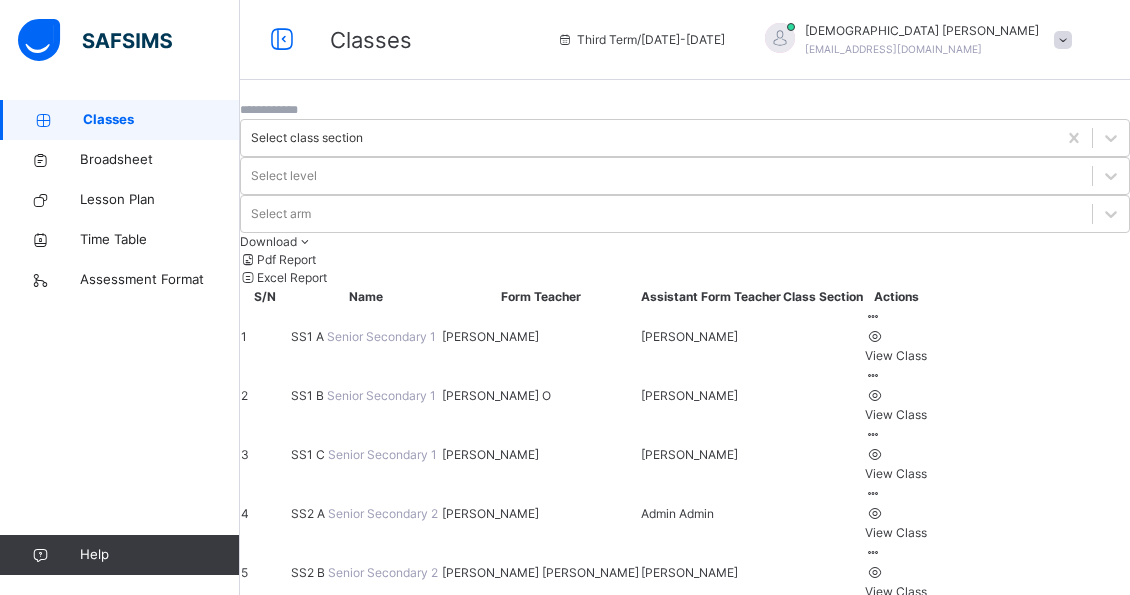 click at bounding box center (873, 375) 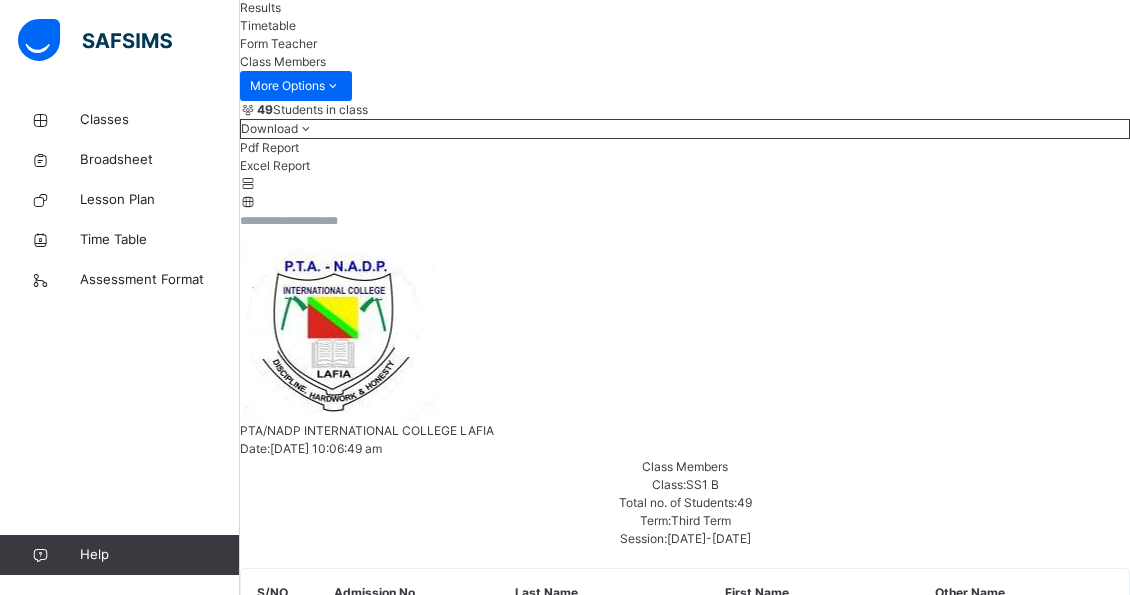 scroll, scrollTop: 180, scrollLeft: 0, axis: vertical 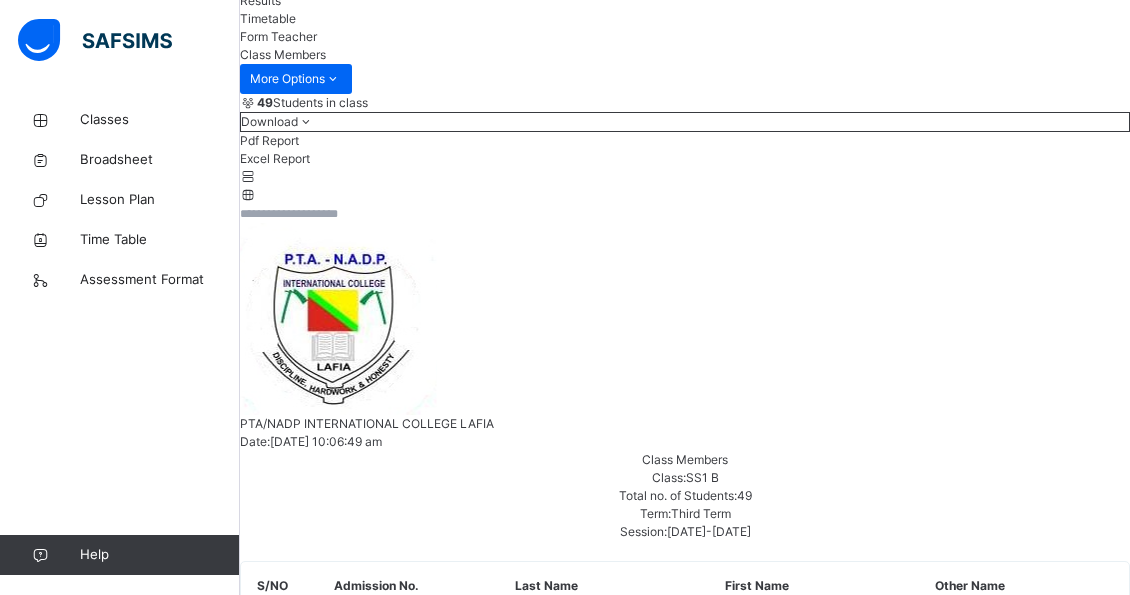 click on "Subjects" at bounding box center [264, -18] 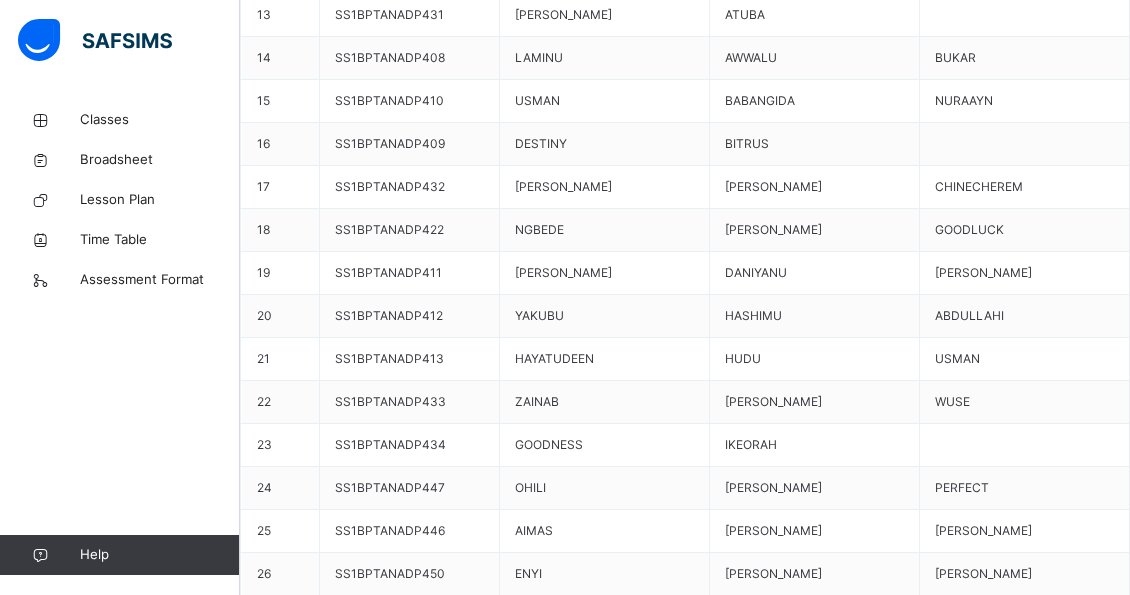 scroll, scrollTop: 1323, scrollLeft: 0, axis: vertical 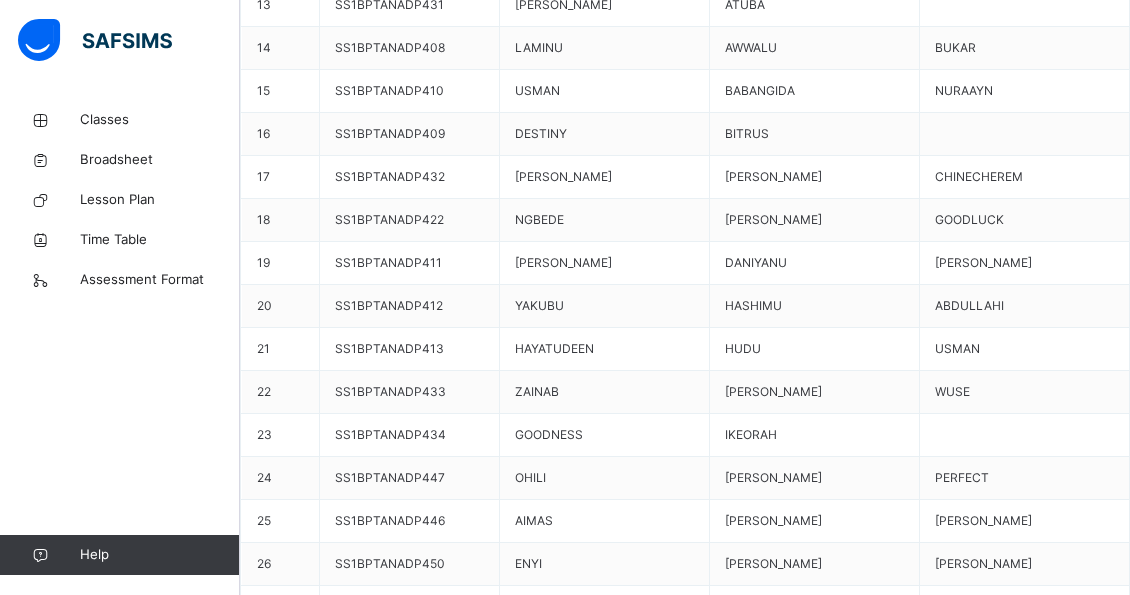 click on "Assess Students" at bounding box center [1068, 5682] 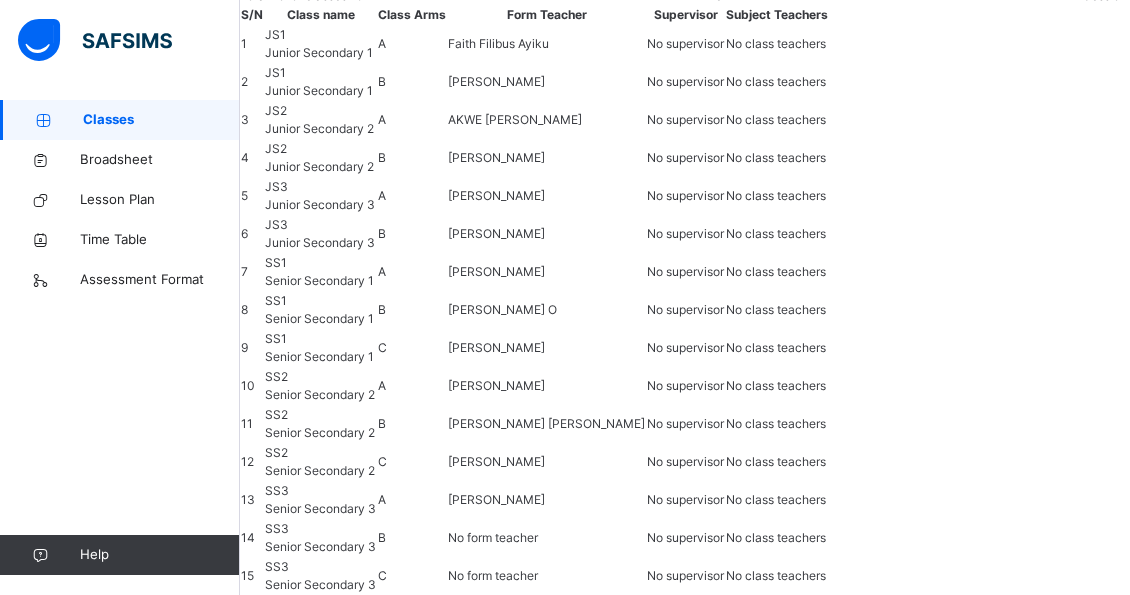 scroll, scrollTop: 0, scrollLeft: 0, axis: both 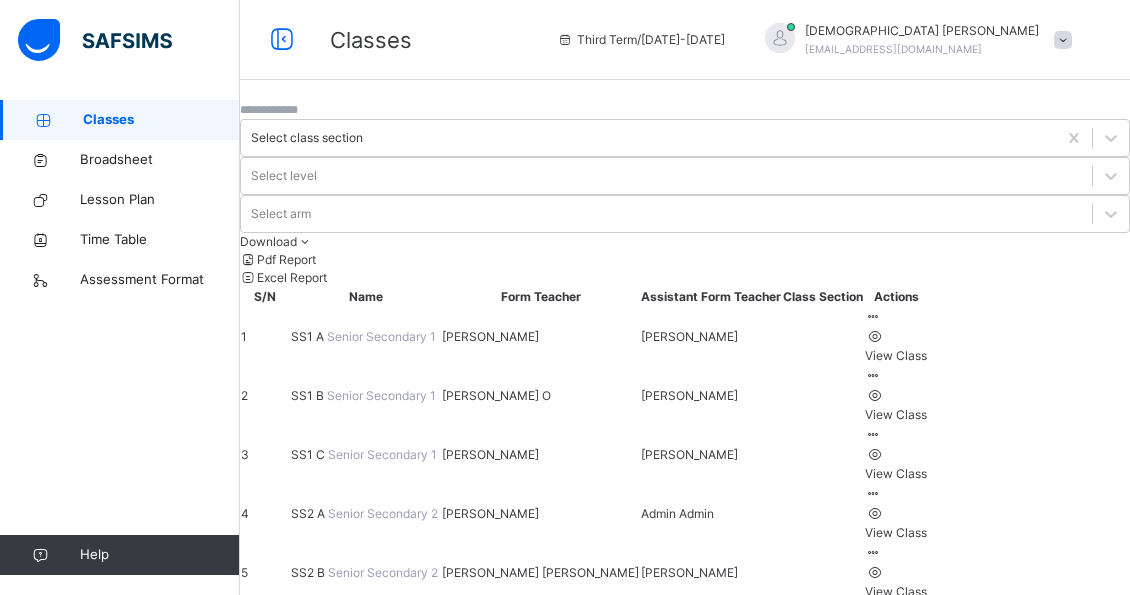 click on "View Class" at bounding box center (896, 356) 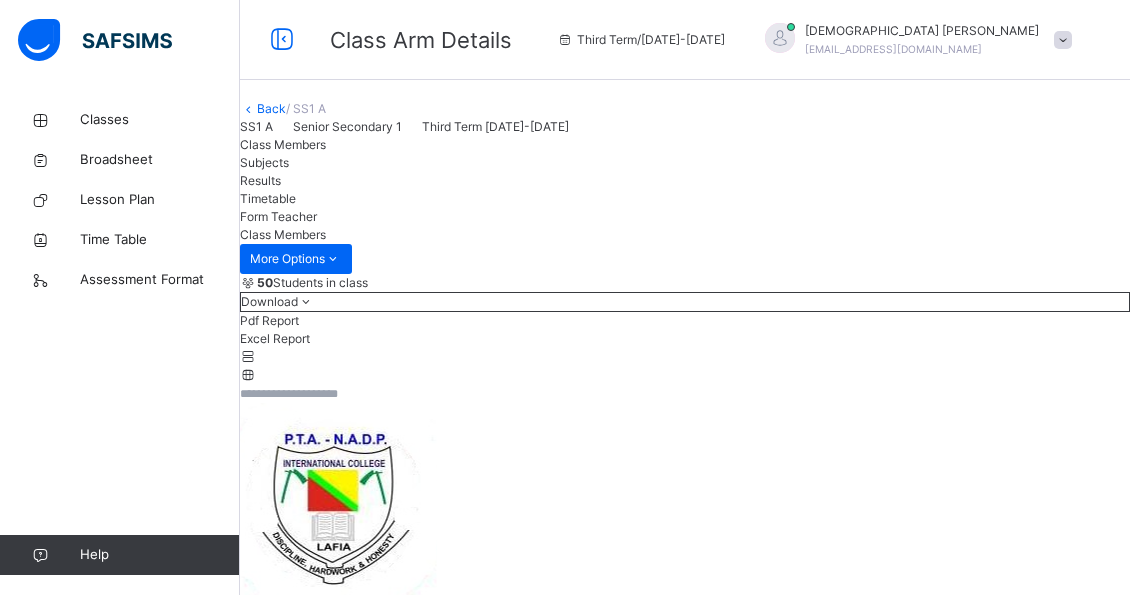 click on "Subjects" at bounding box center (264, 162) 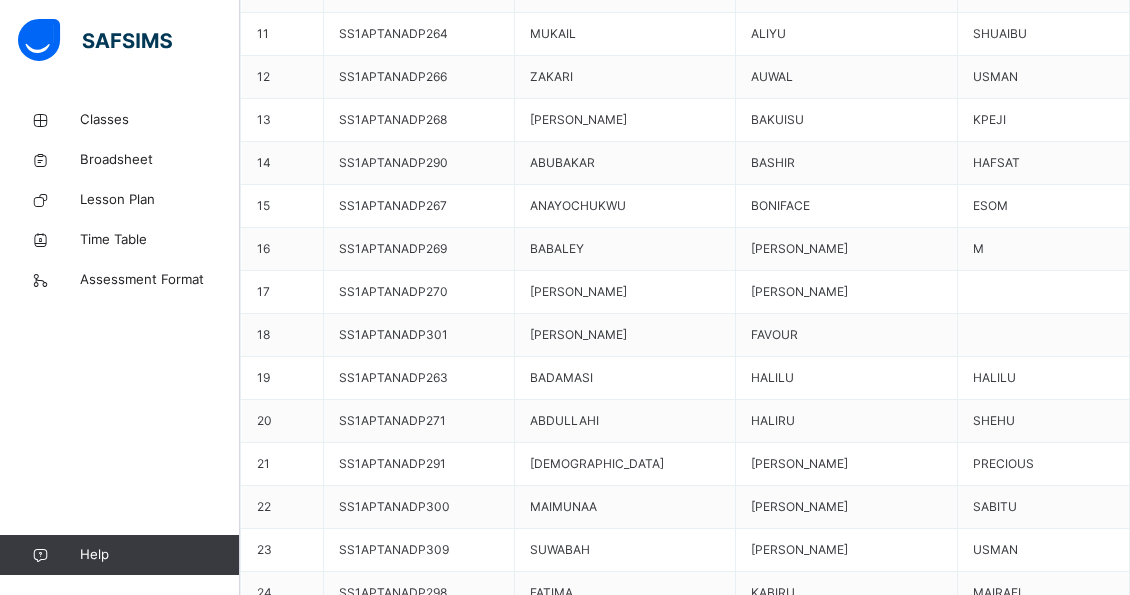scroll, scrollTop: 1237, scrollLeft: 0, axis: vertical 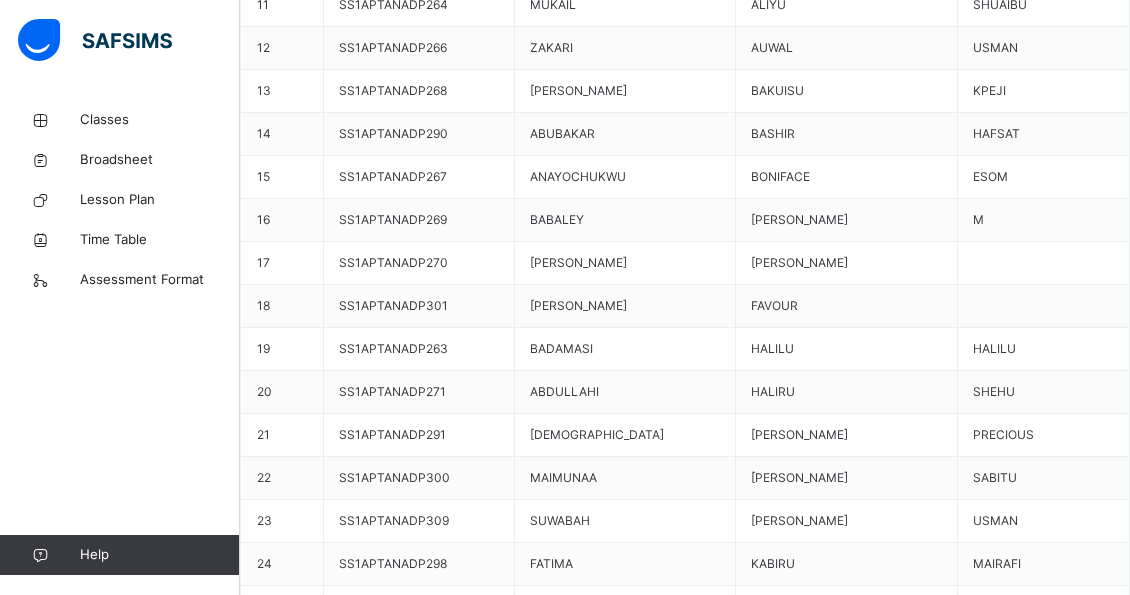 click on "Assess Students" at bounding box center [1068, 5872] 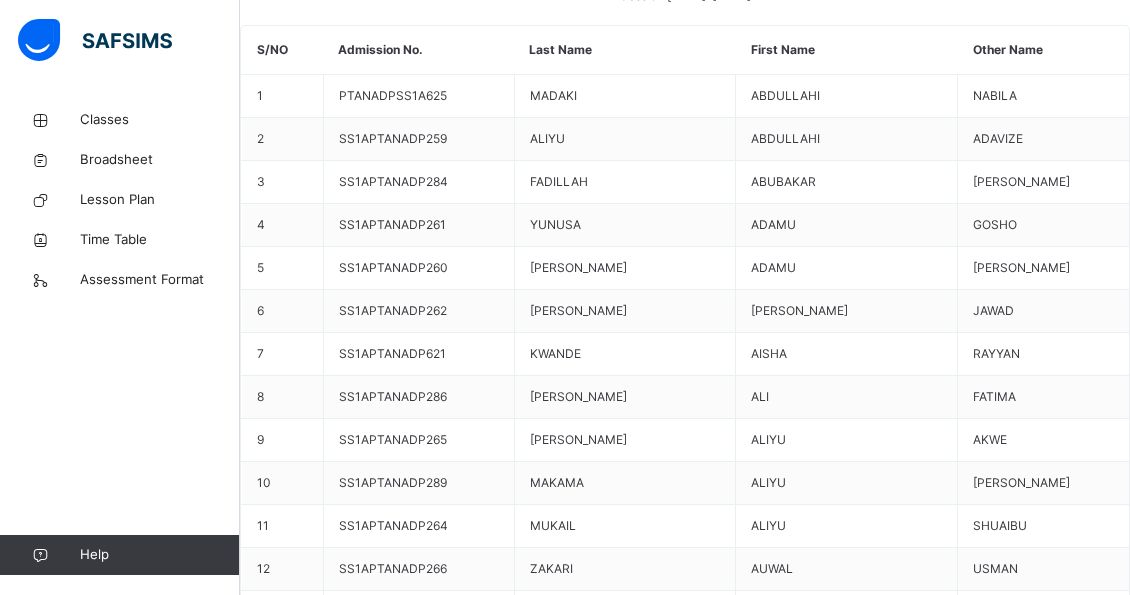 scroll, scrollTop: 195, scrollLeft: 0, axis: vertical 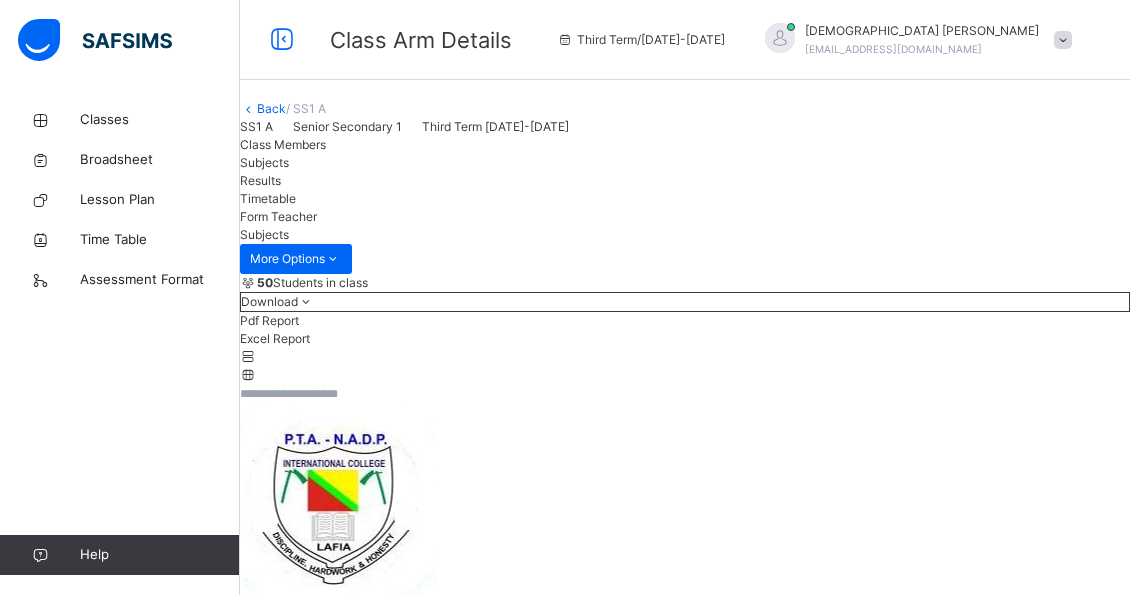 click on "×" at bounding box center (685, 7443) 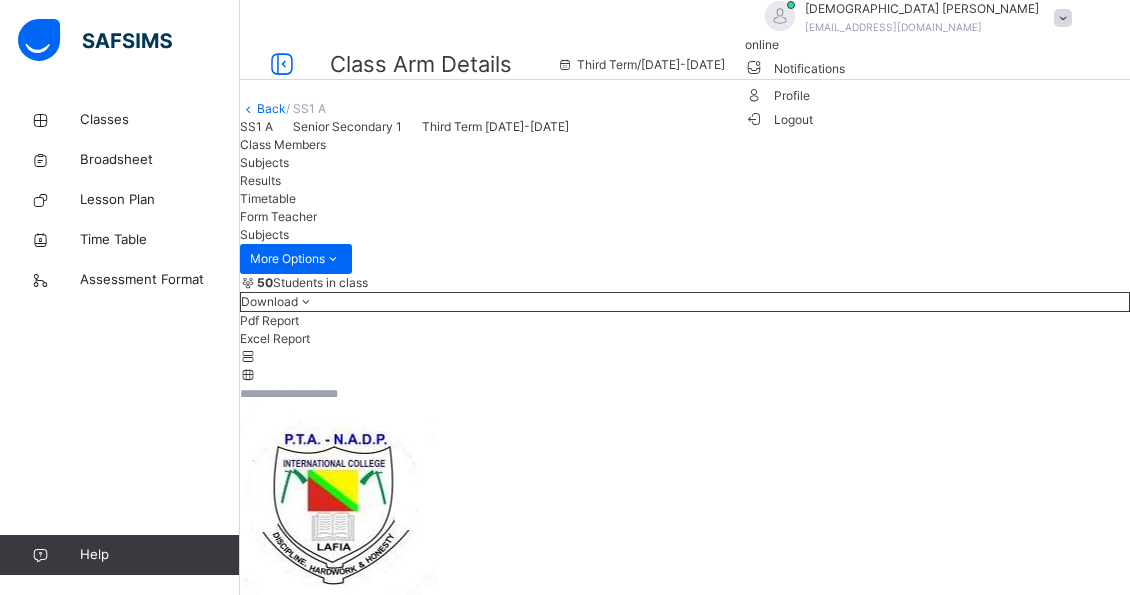 click on "Logout" at bounding box center (779, 119) 